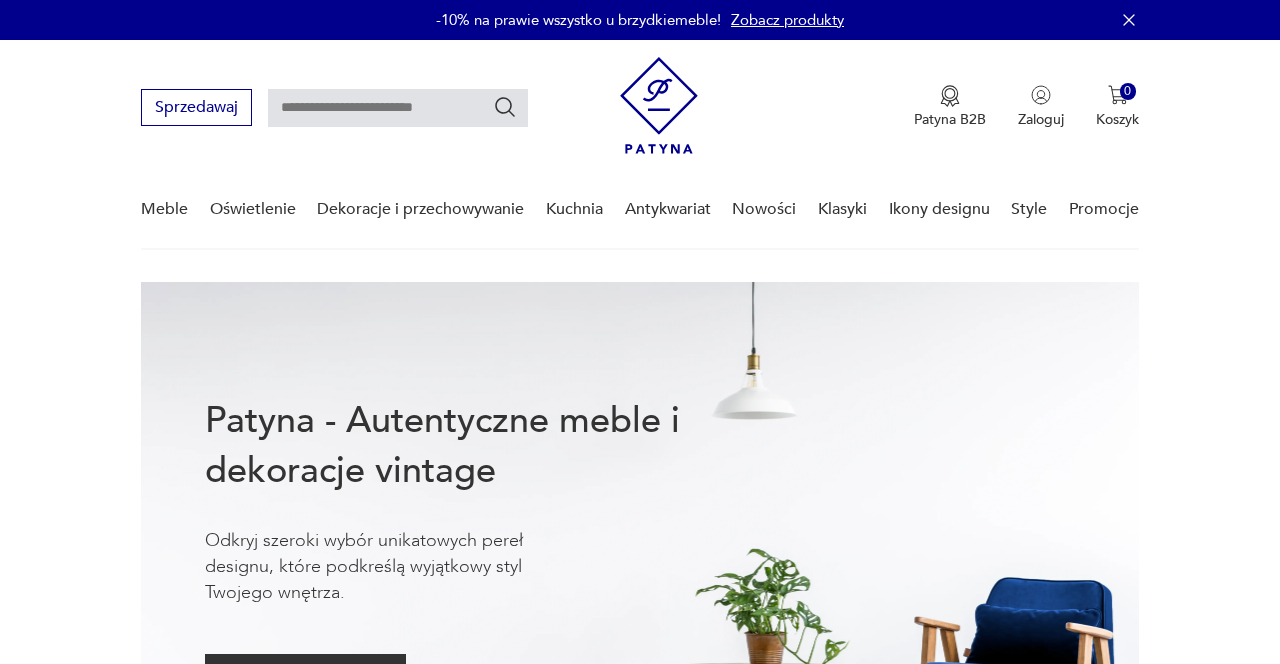 scroll, scrollTop: 0, scrollLeft: 0, axis: both 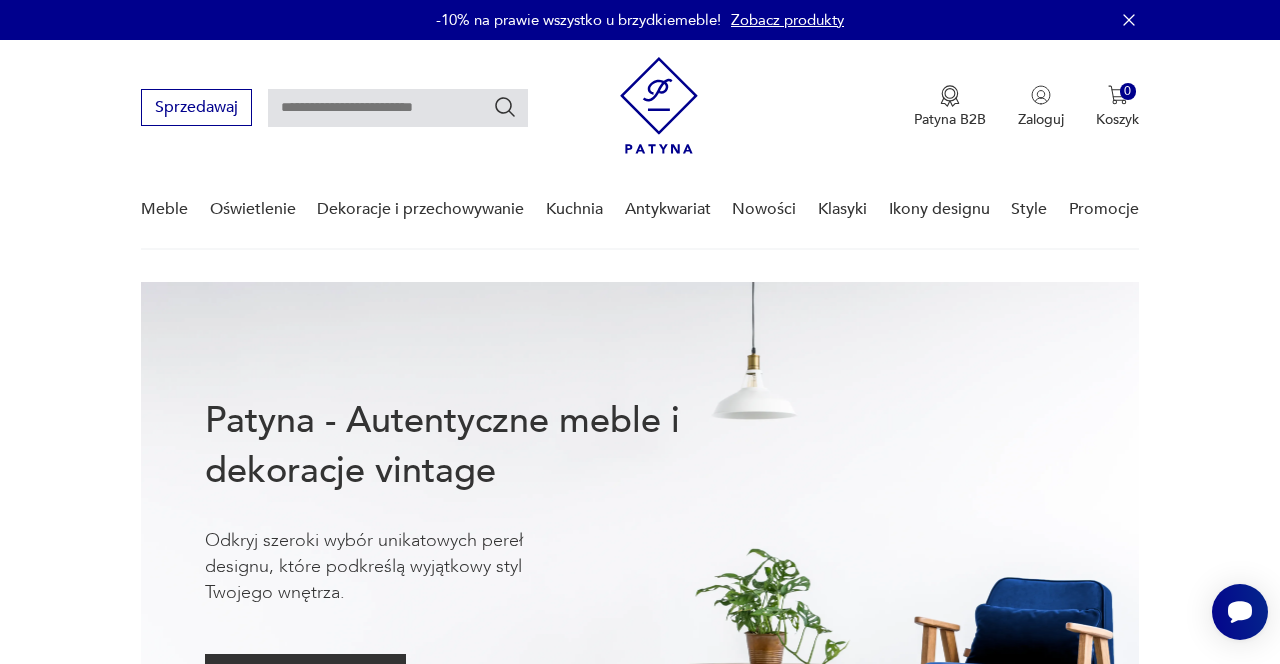 click on "Promocje" at bounding box center (1104, 209) 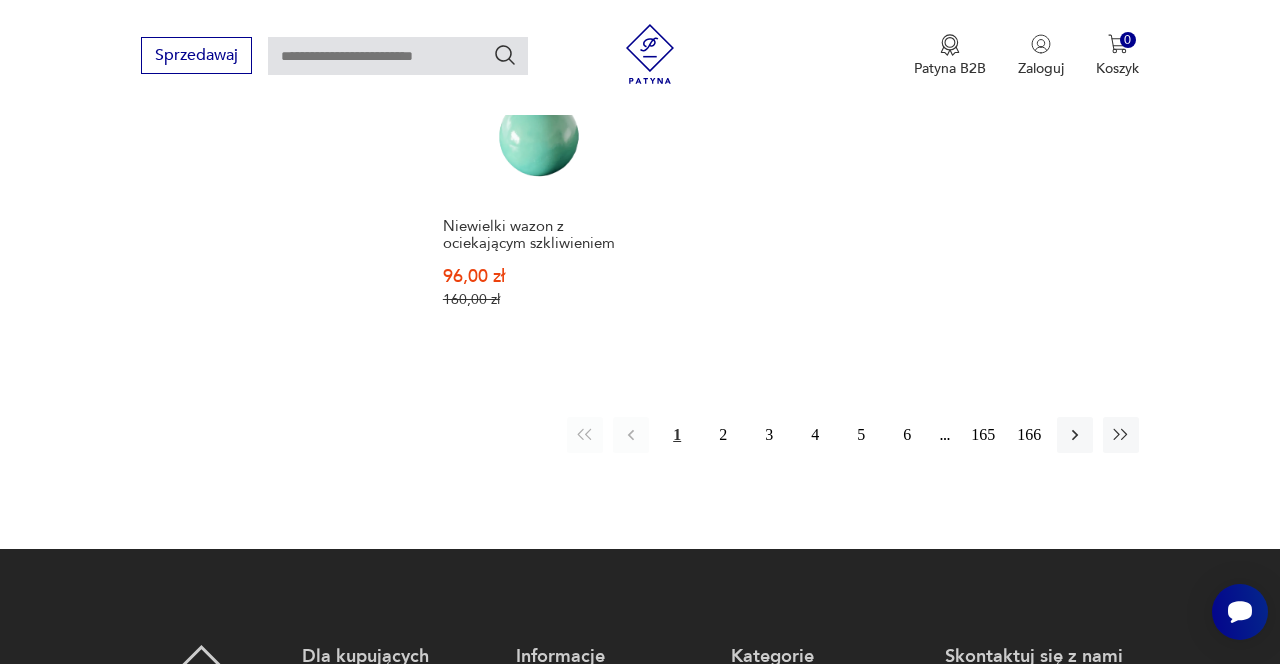 scroll, scrollTop: 2653, scrollLeft: 0, axis: vertical 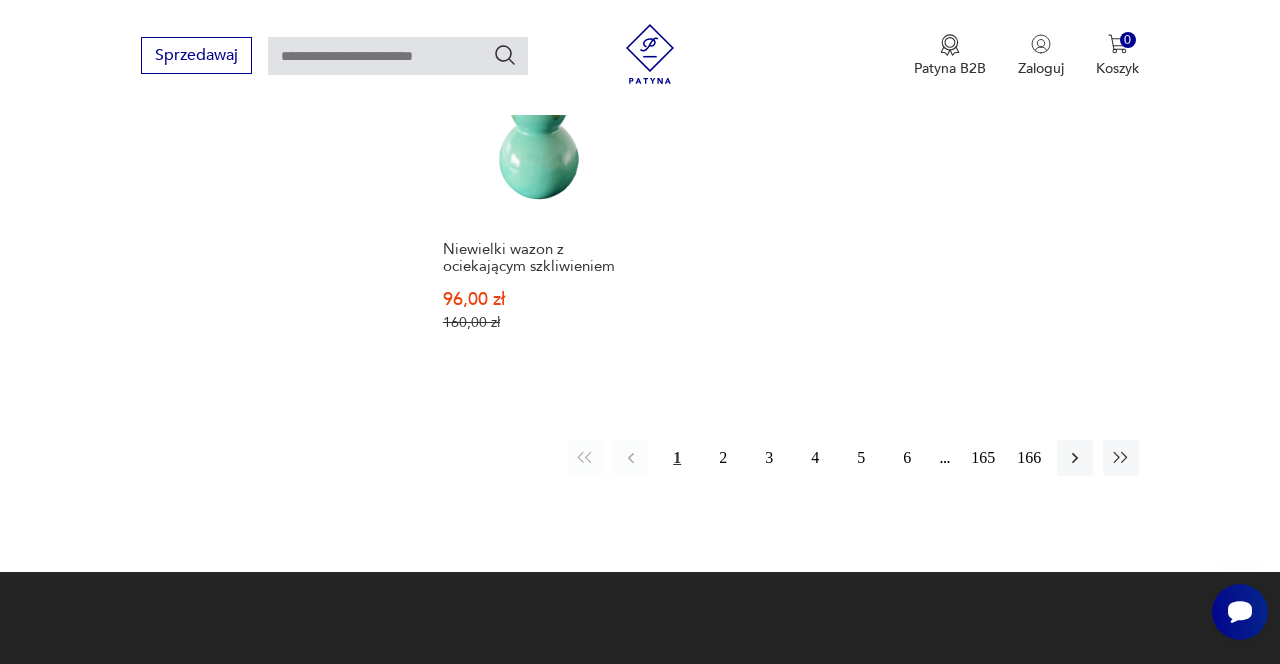 click on "2" at bounding box center (723, 458) 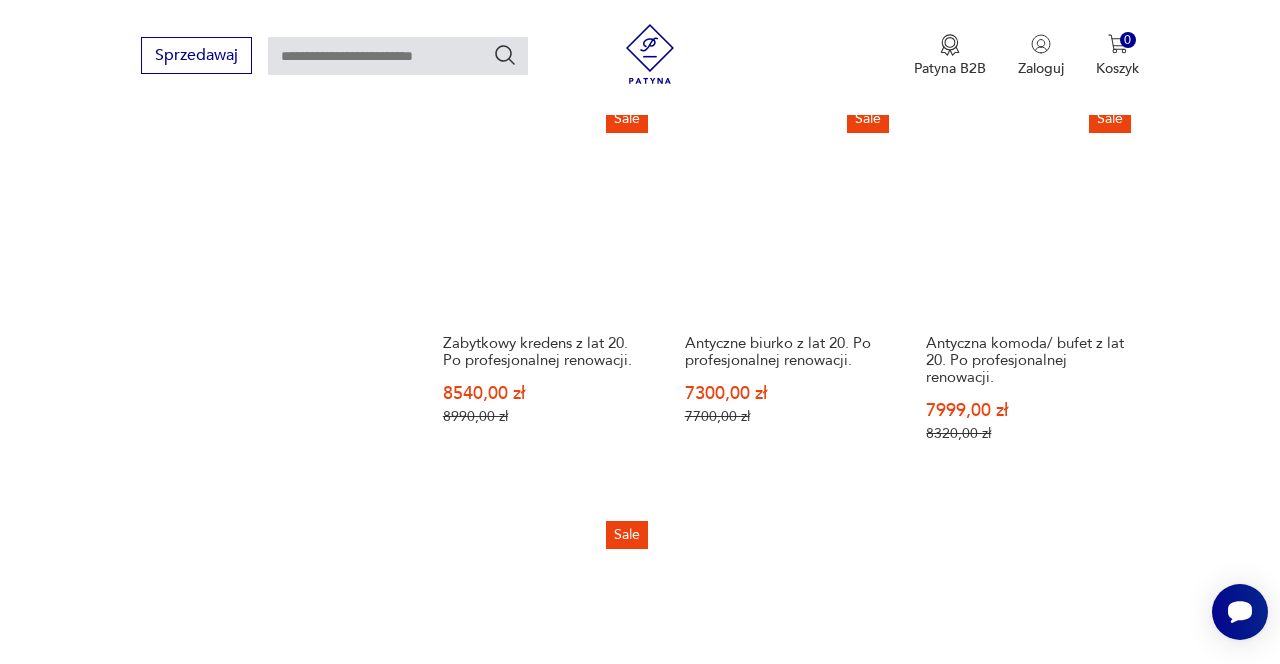 scroll, scrollTop: 2208, scrollLeft: 0, axis: vertical 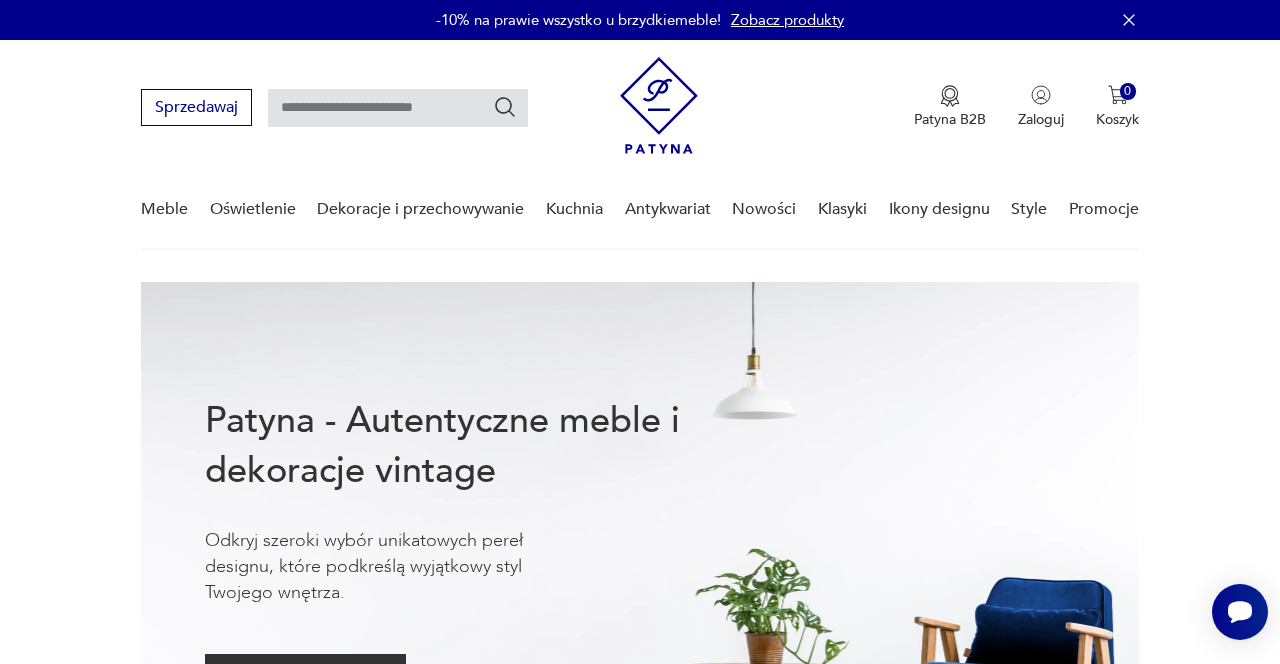 click on "Kuchnia" at bounding box center (574, 209) 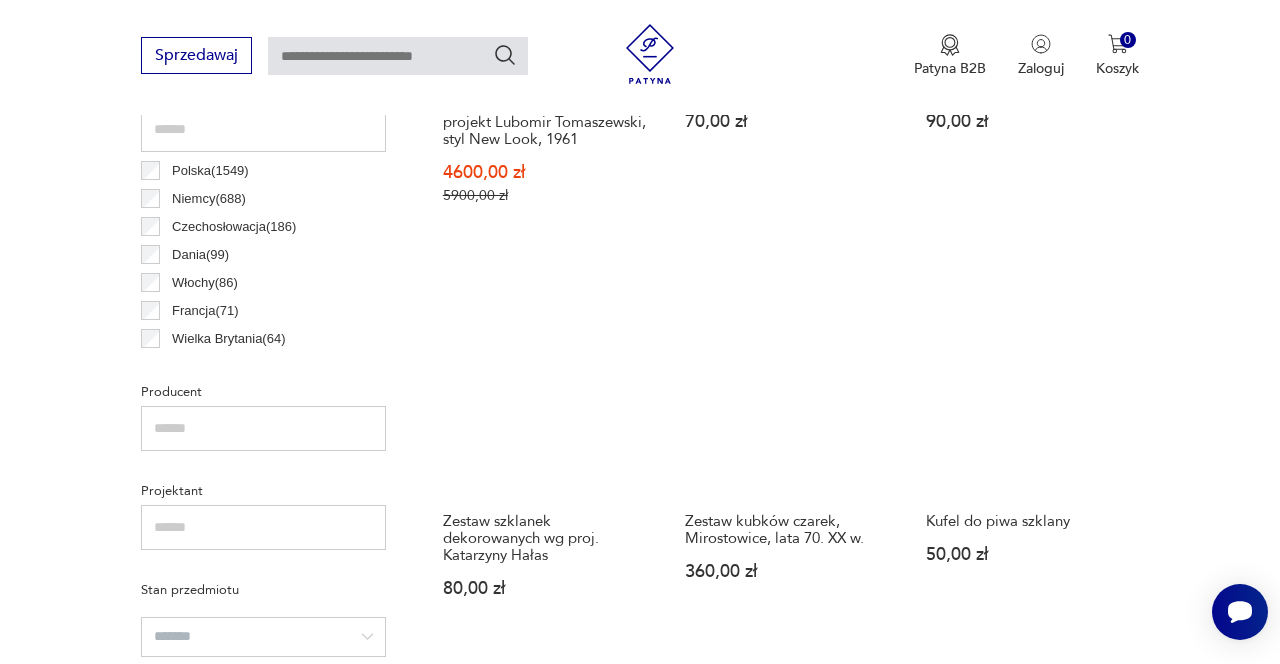 scroll, scrollTop: 1076, scrollLeft: 0, axis: vertical 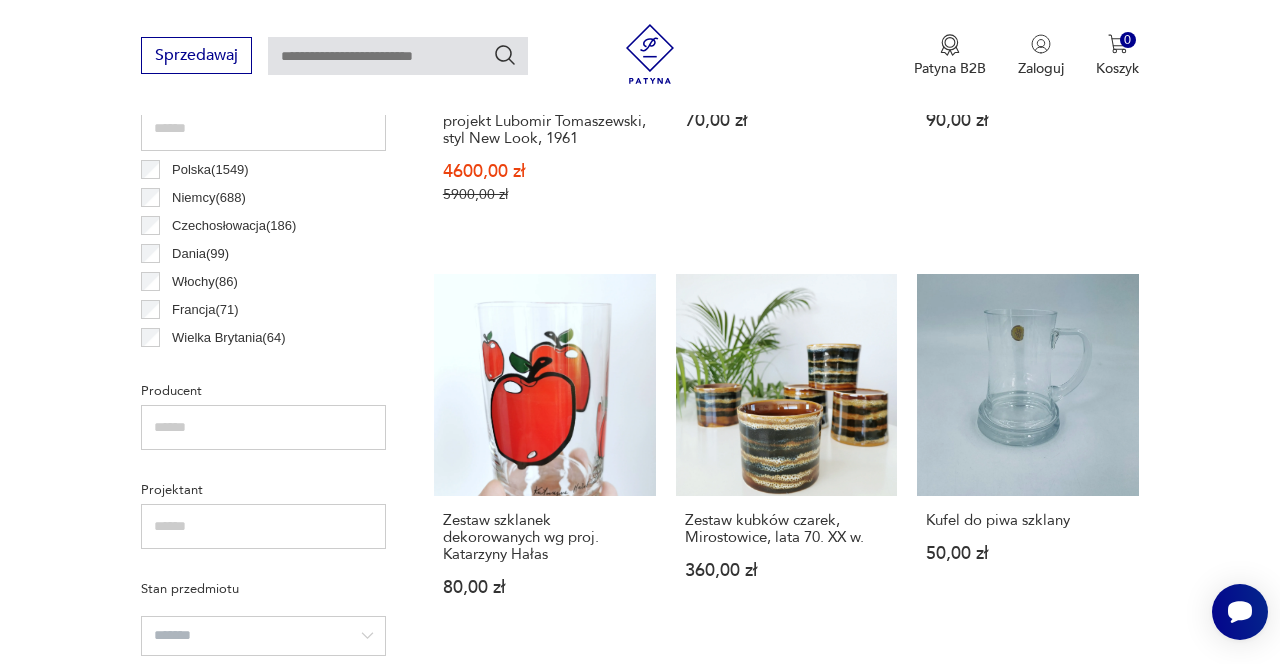 click on "Dzbanek na mleko Vintage style [PRICE] zł" at bounding box center (787, 839) 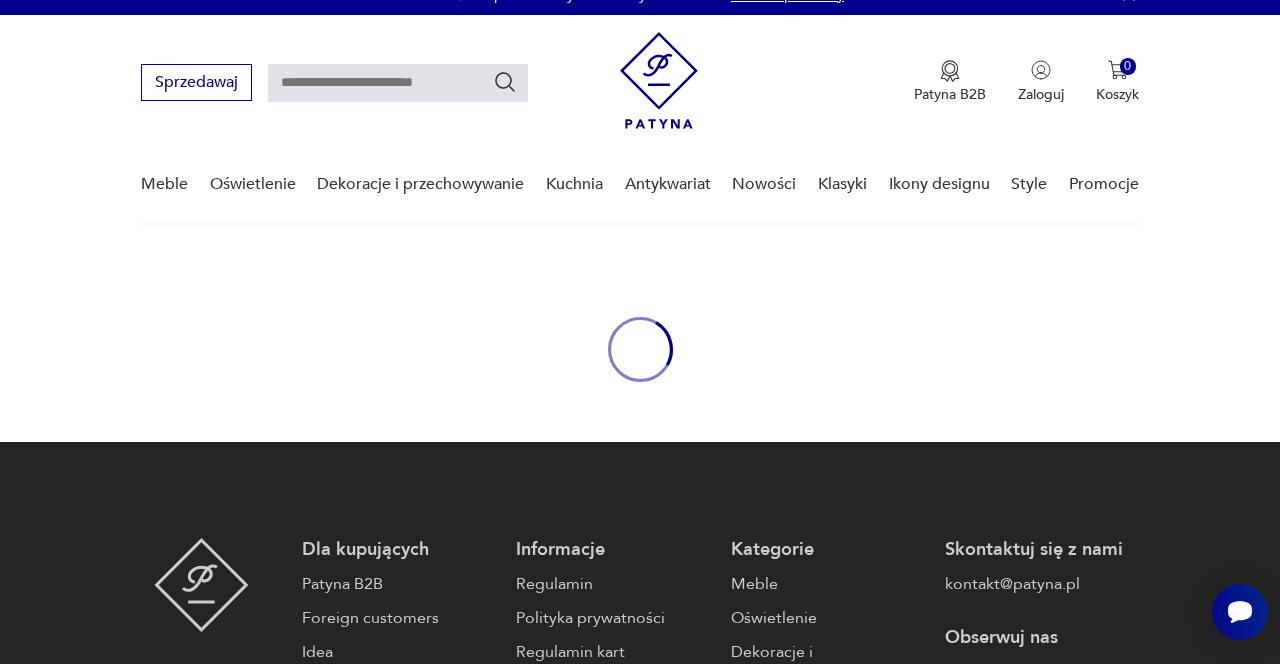 scroll, scrollTop: 0, scrollLeft: 0, axis: both 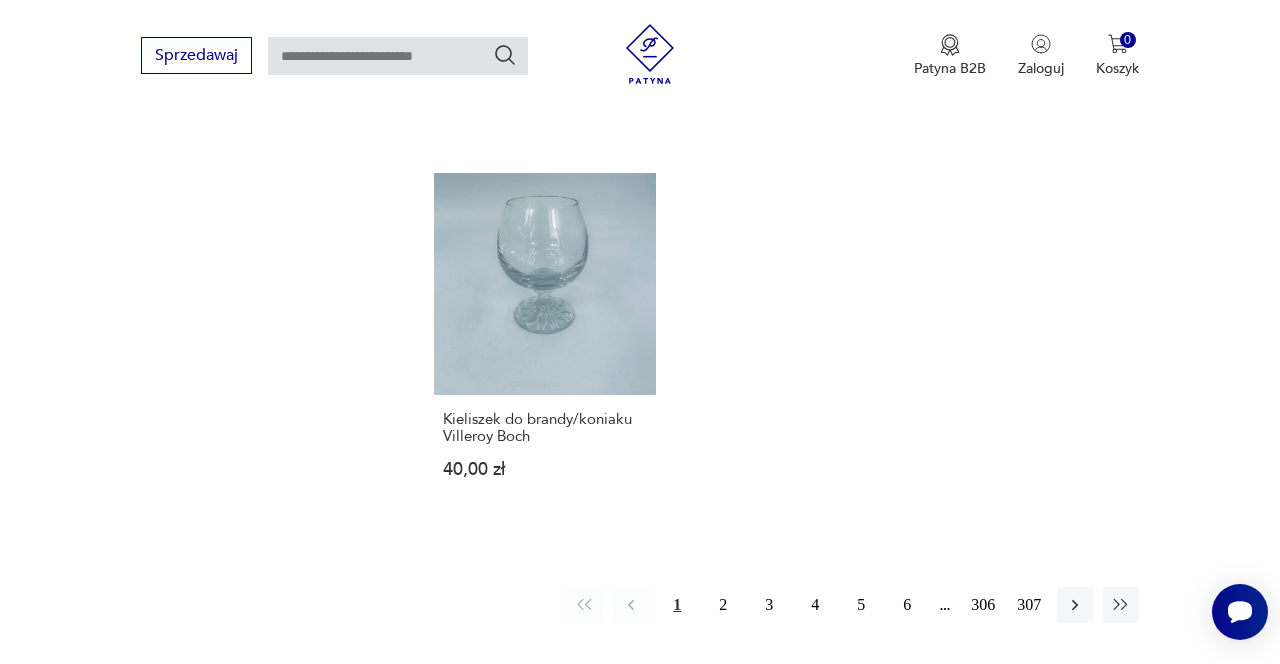 click on "2" at bounding box center [723, 605] 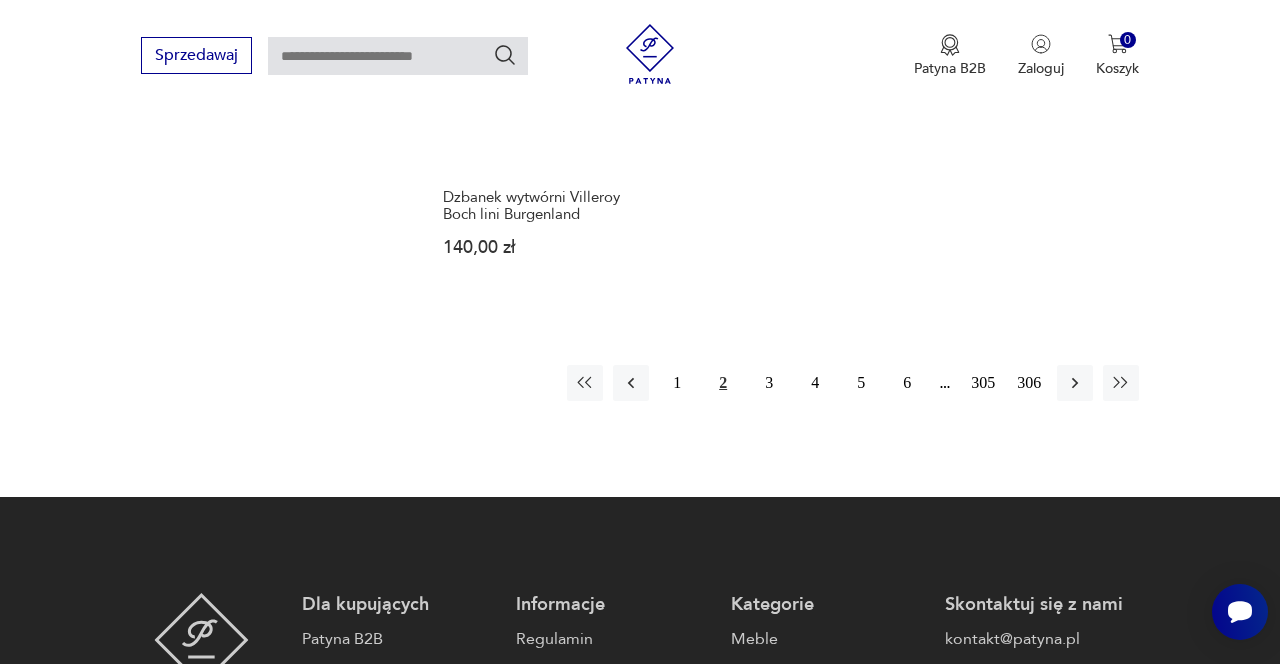scroll, scrollTop: 2898, scrollLeft: 0, axis: vertical 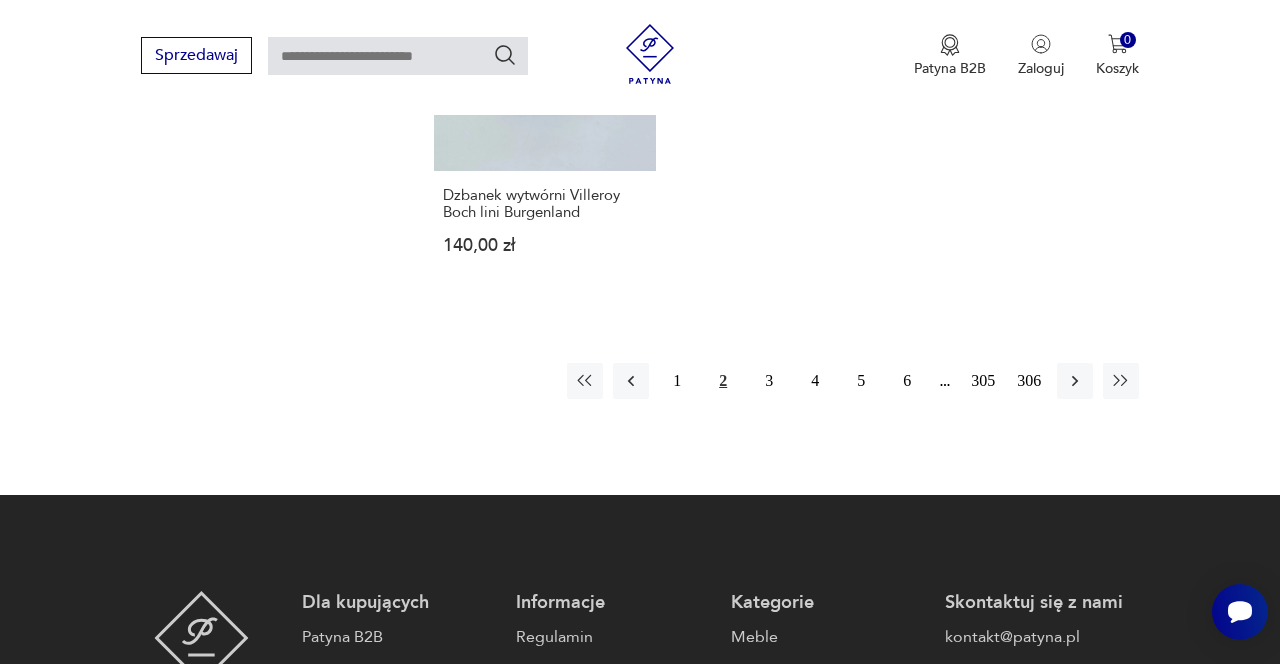 click on "3" at bounding box center [769, 381] 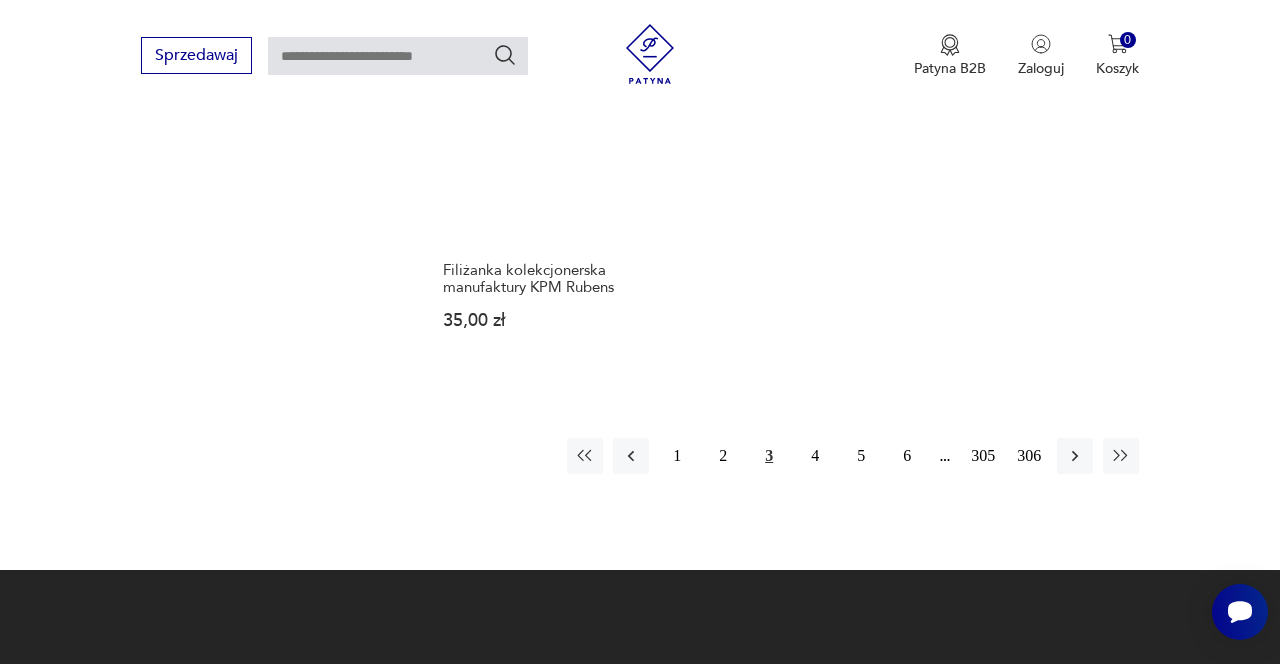 scroll, scrollTop: 2773, scrollLeft: 0, axis: vertical 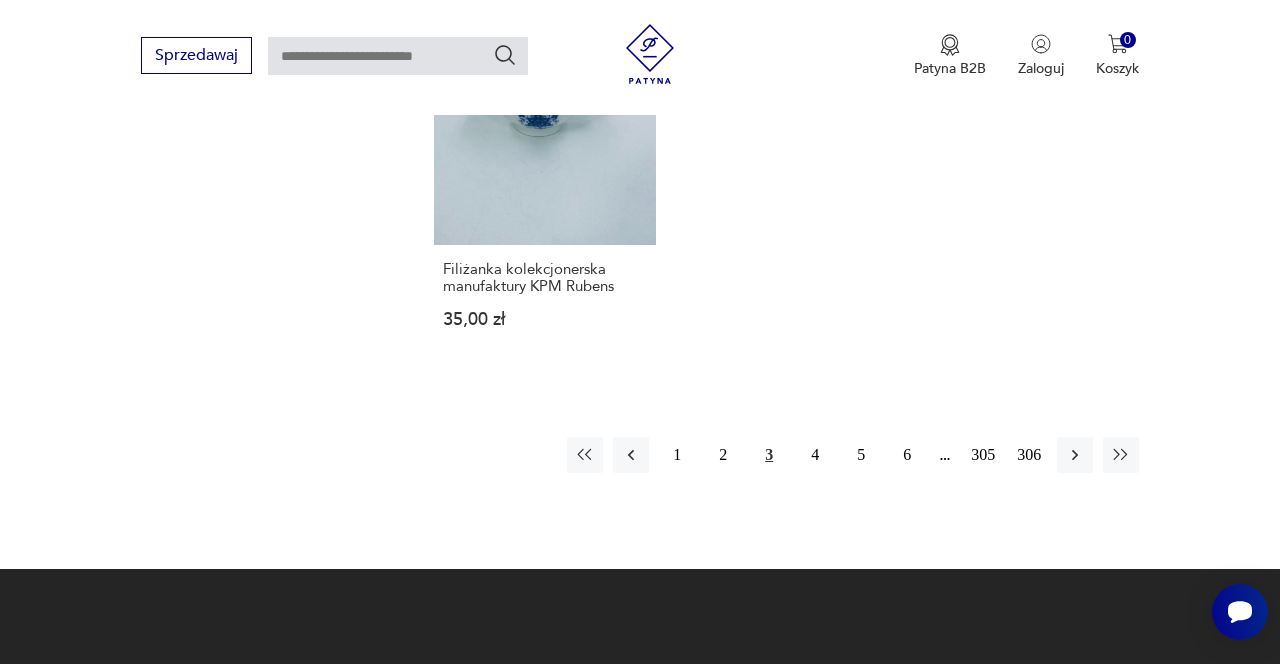 click on "4" at bounding box center [815, 455] 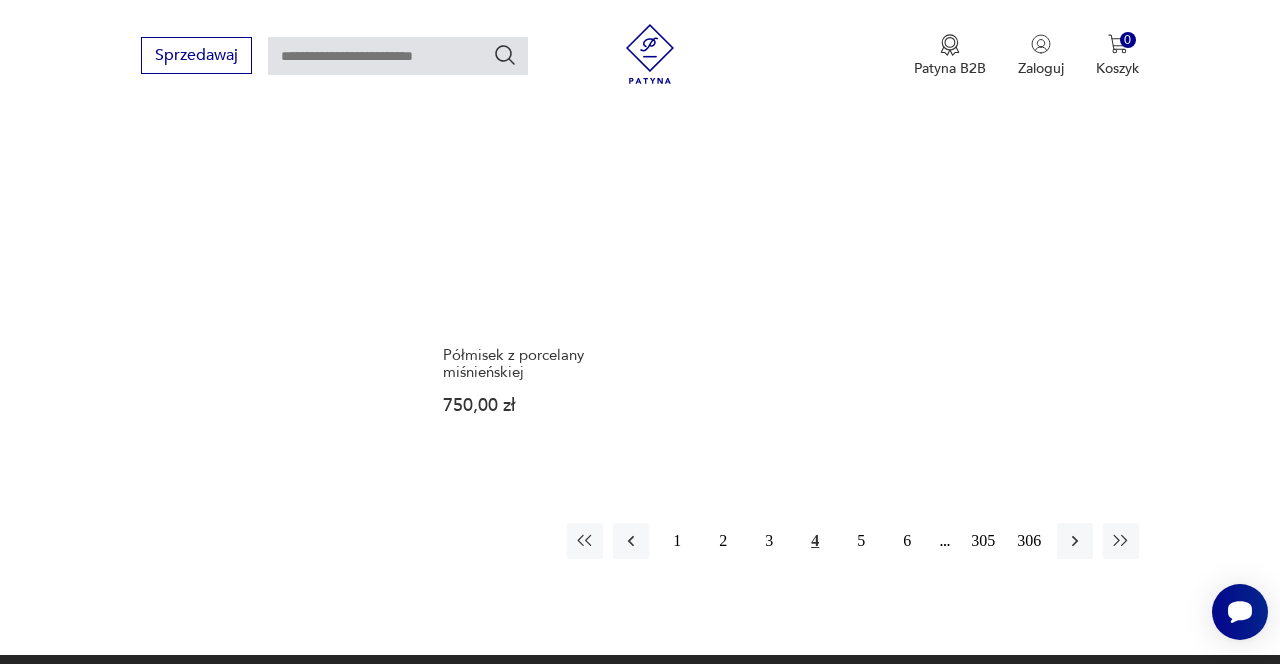 scroll, scrollTop: 2717, scrollLeft: 0, axis: vertical 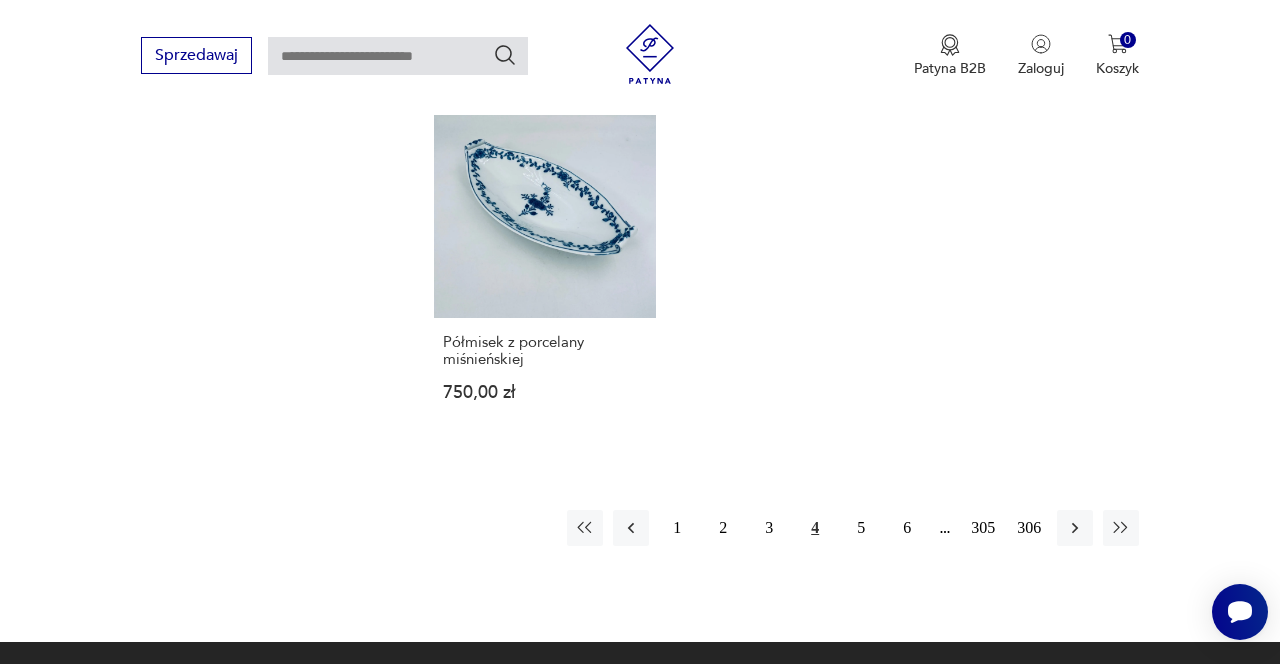 click on "5" at bounding box center (861, 528) 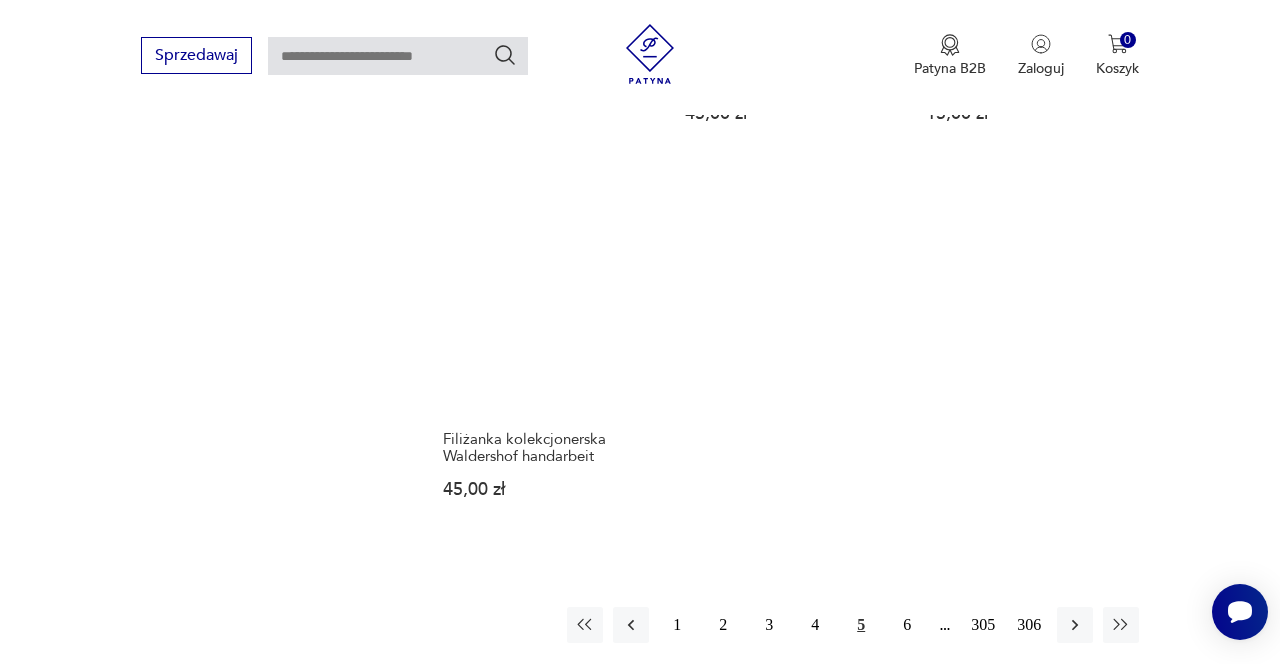 scroll, scrollTop: 2587, scrollLeft: 0, axis: vertical 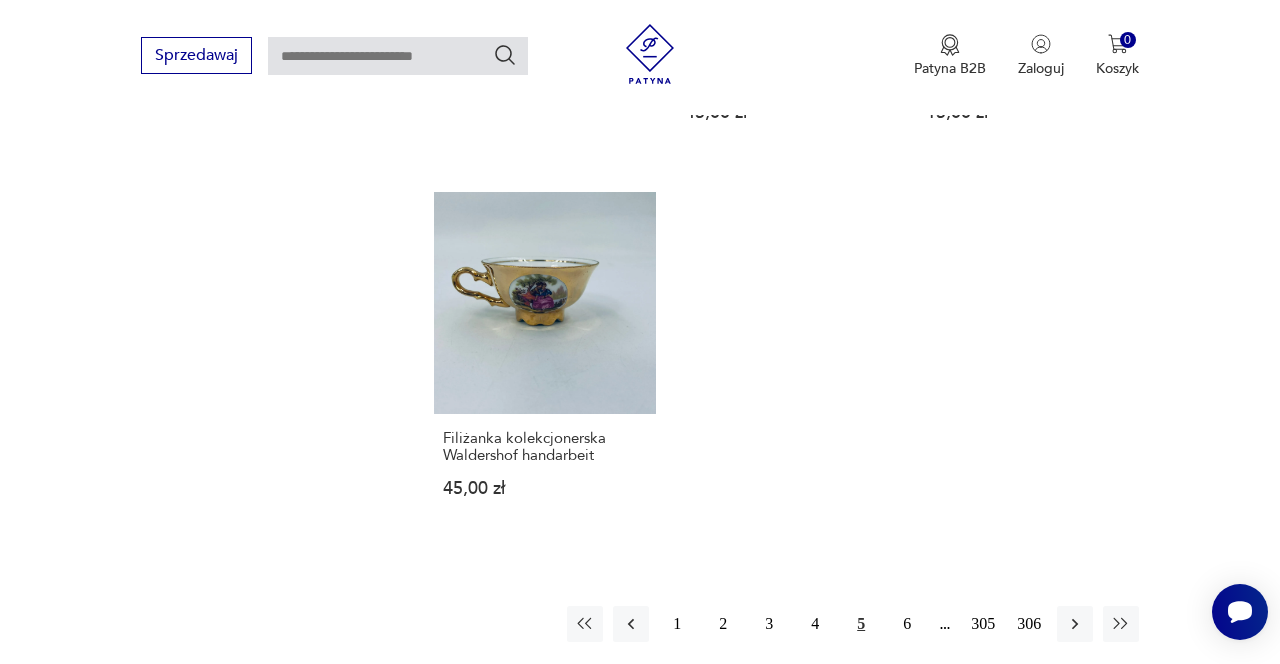 click on "6" at bounding box center (907, 624) 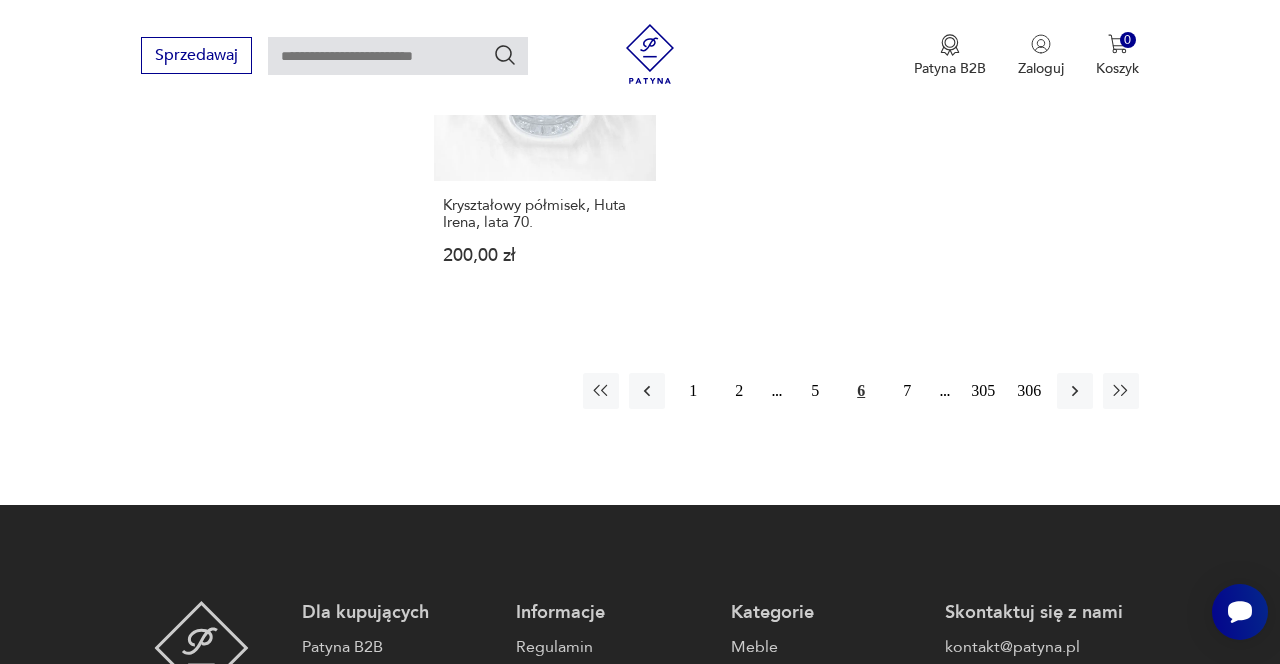 scroll, scrollTop: 2852, scrollLeft: 0, axis: vertical 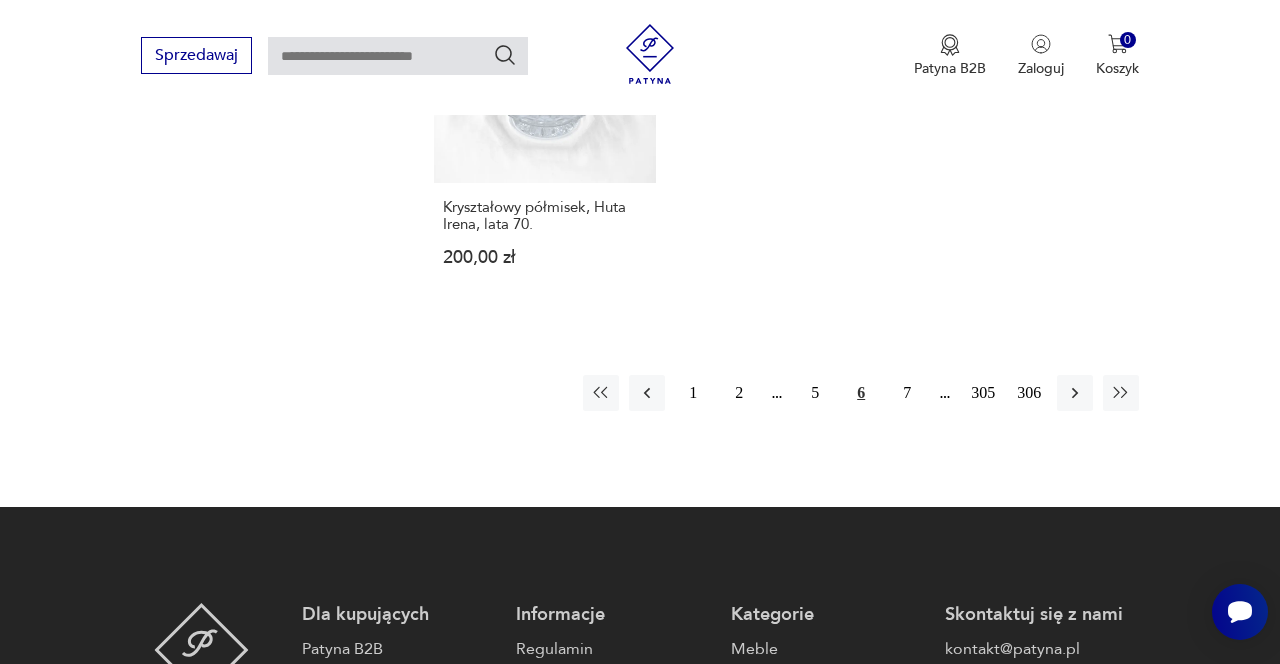 click on "7" at bounding box center [907, 393] 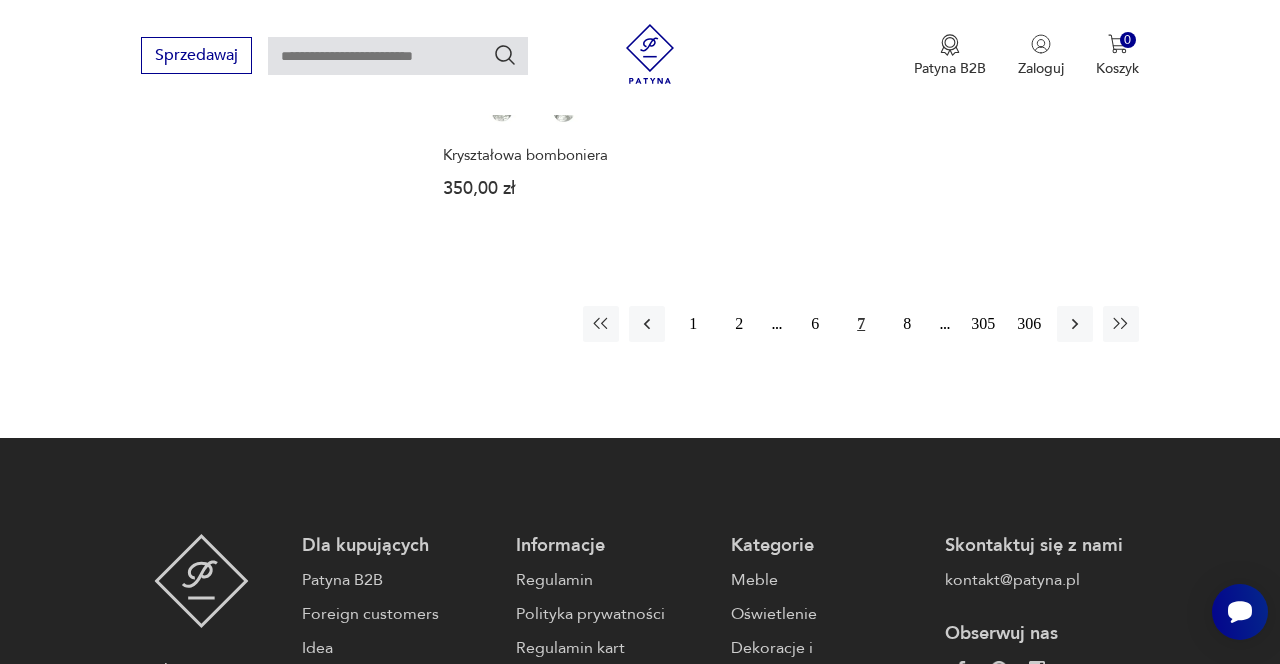 scroll, scrollTop: 2892, scrollLeft: 0, axis: vertical 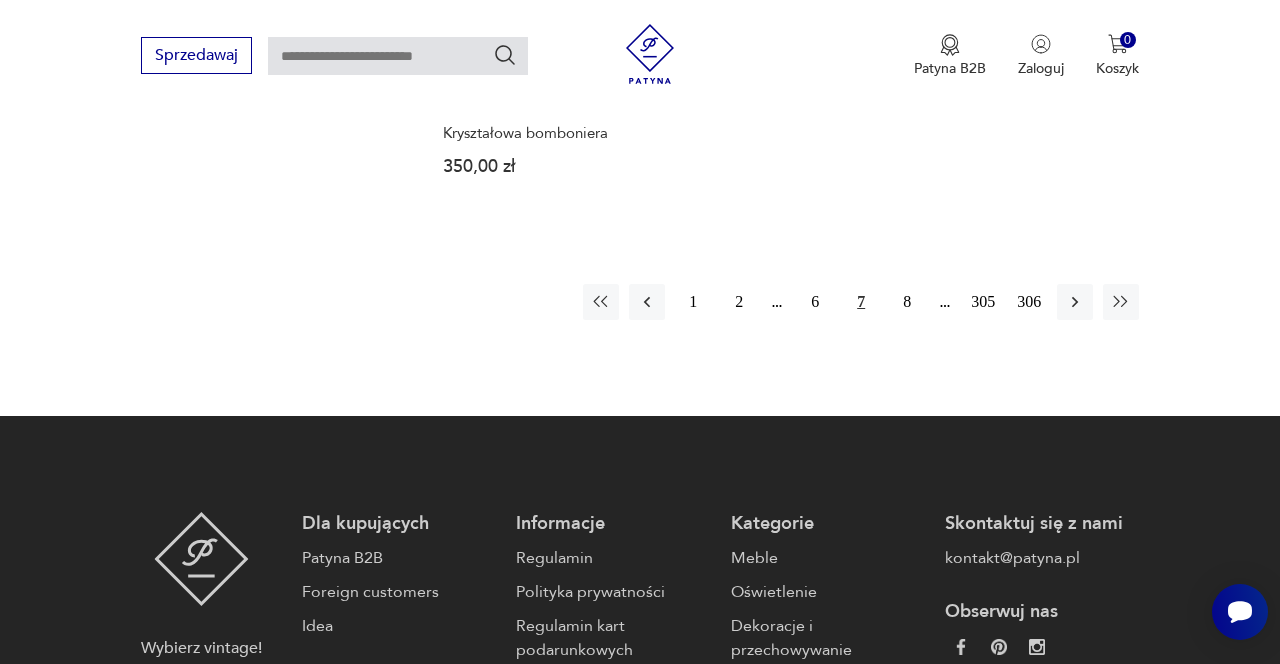 click on "8" at bounding box center [907, 302] 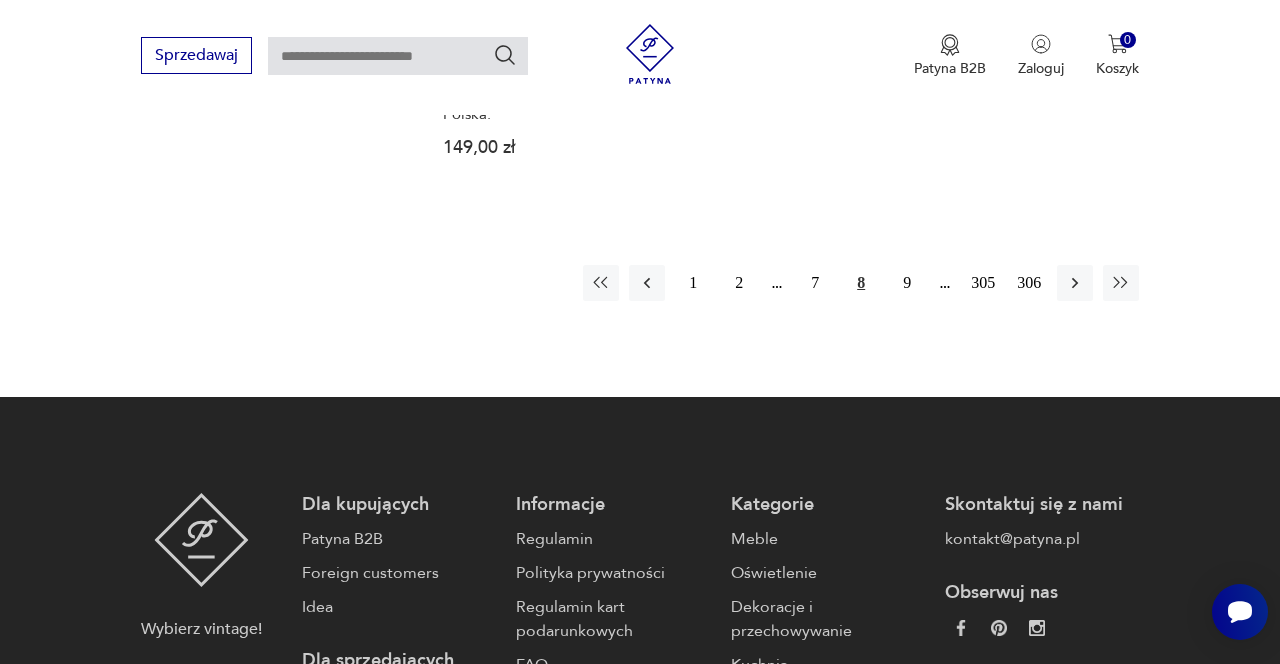 scroll, scrollTop: 2956, scrollLeft: 0, axis: vertical 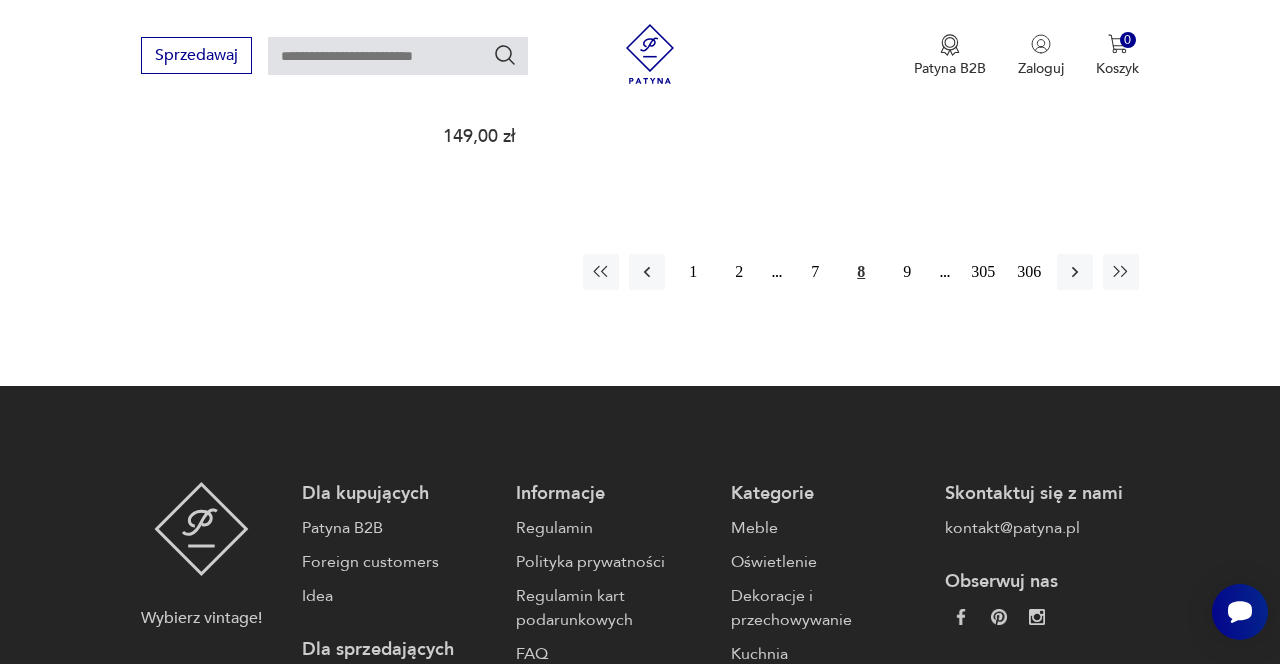 click on "9" at bounding box center (907, 272) 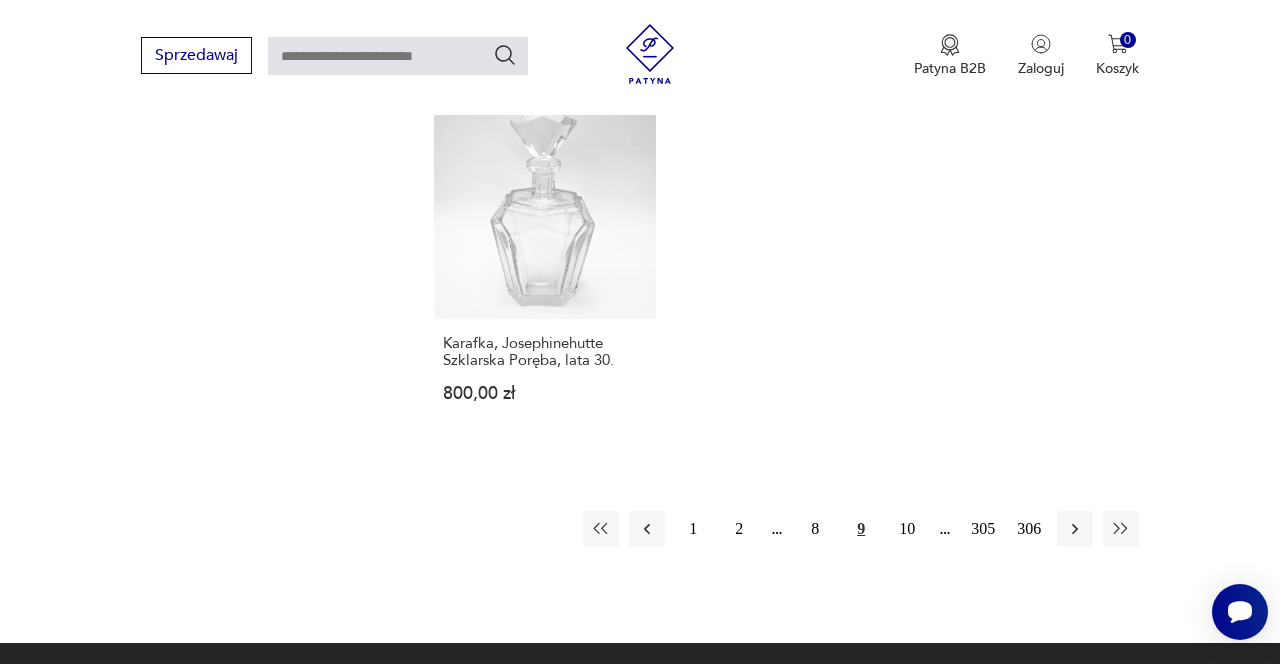 scroll, scrollTop: 2718, scrollLeft: 0, axis: vertical 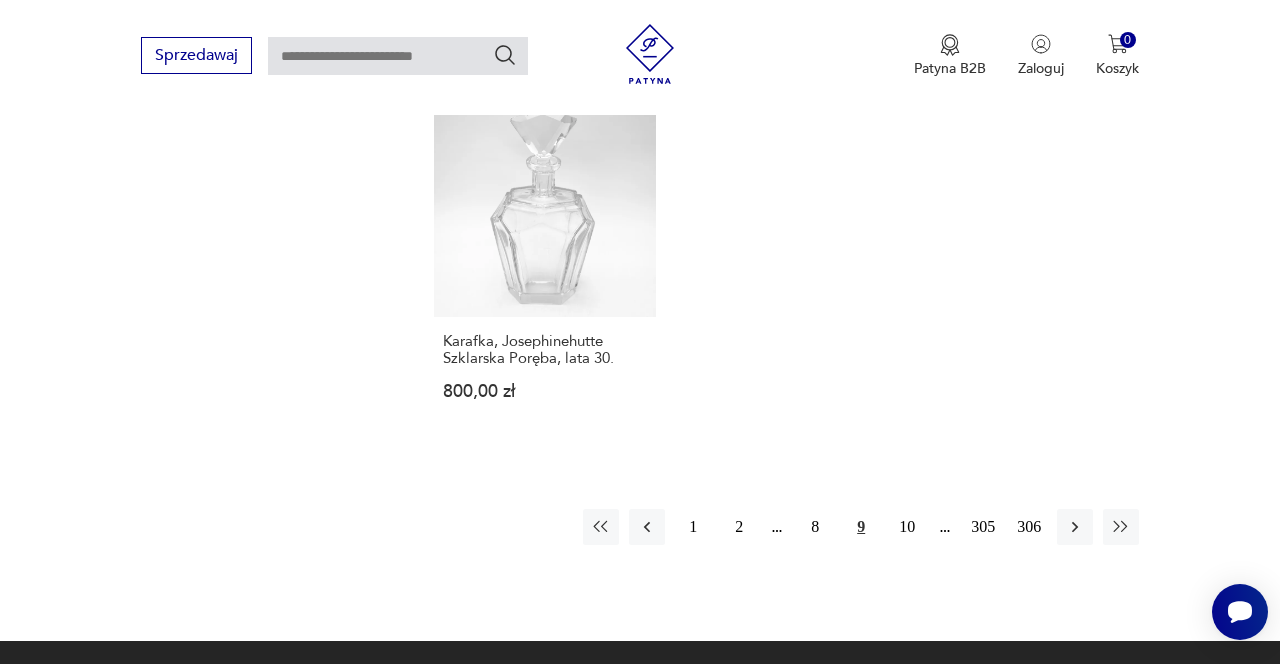 click on "10" at bounding box center [907, 527] 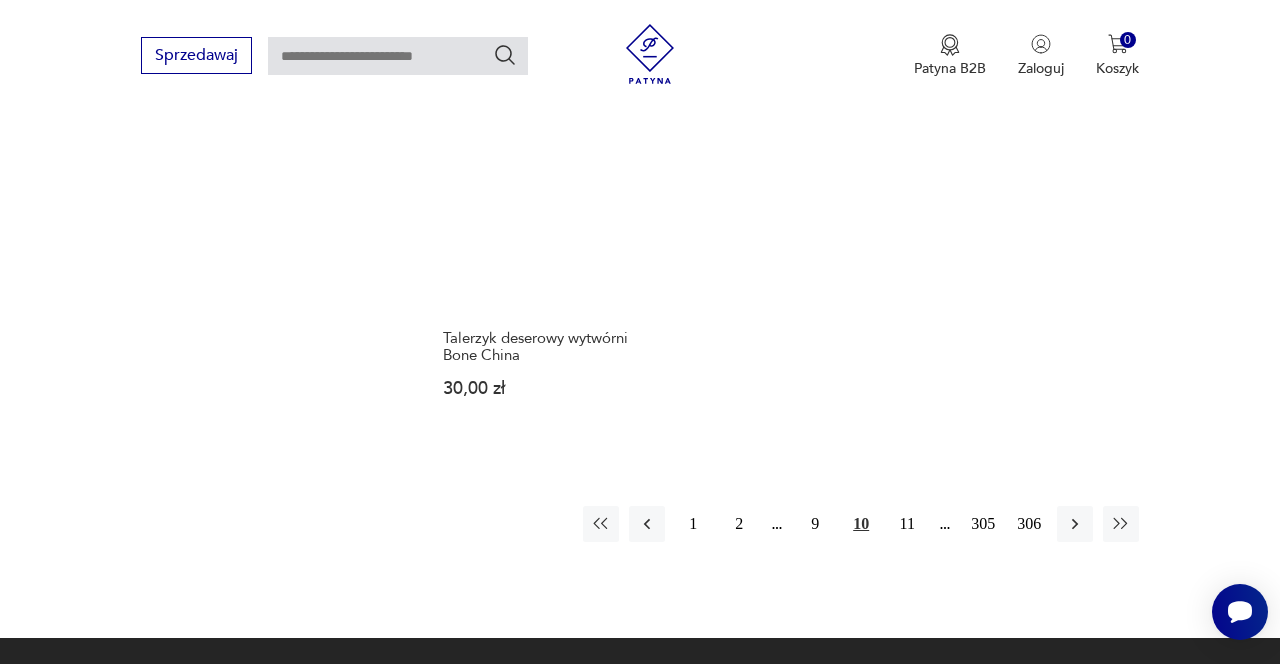 scroll, scrollTop: 2722, scrollLeft: 0, axis: vertical 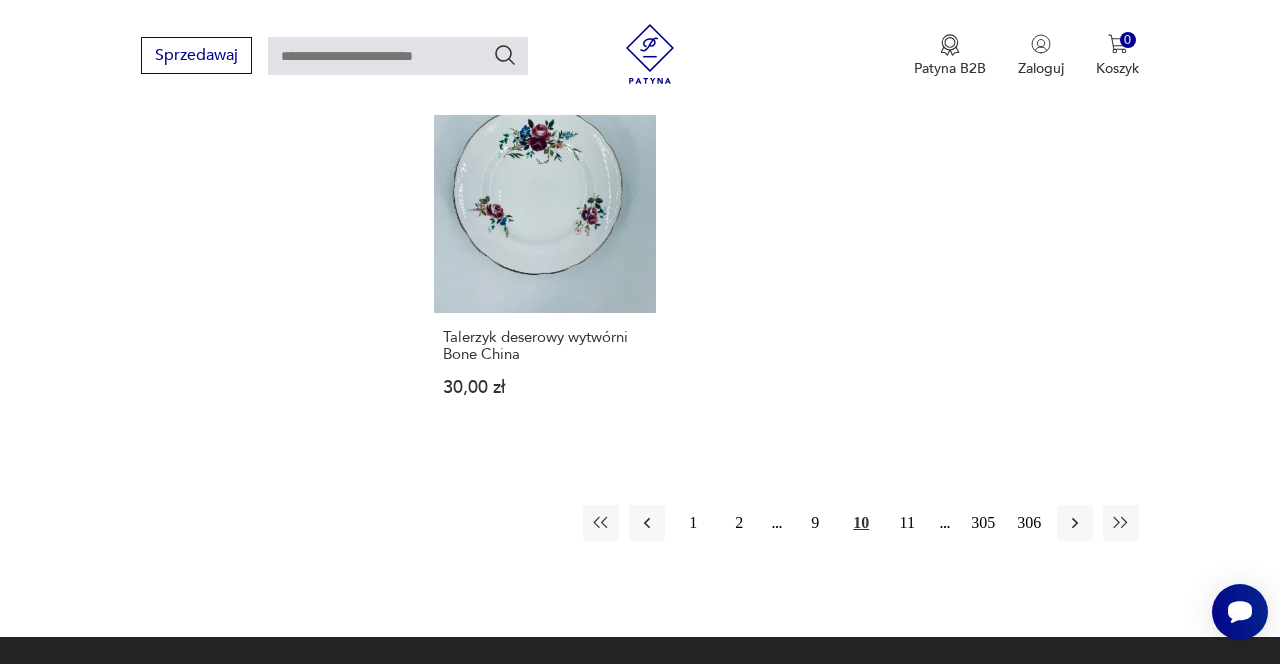 click on "11" at bounding box center (907, 523) 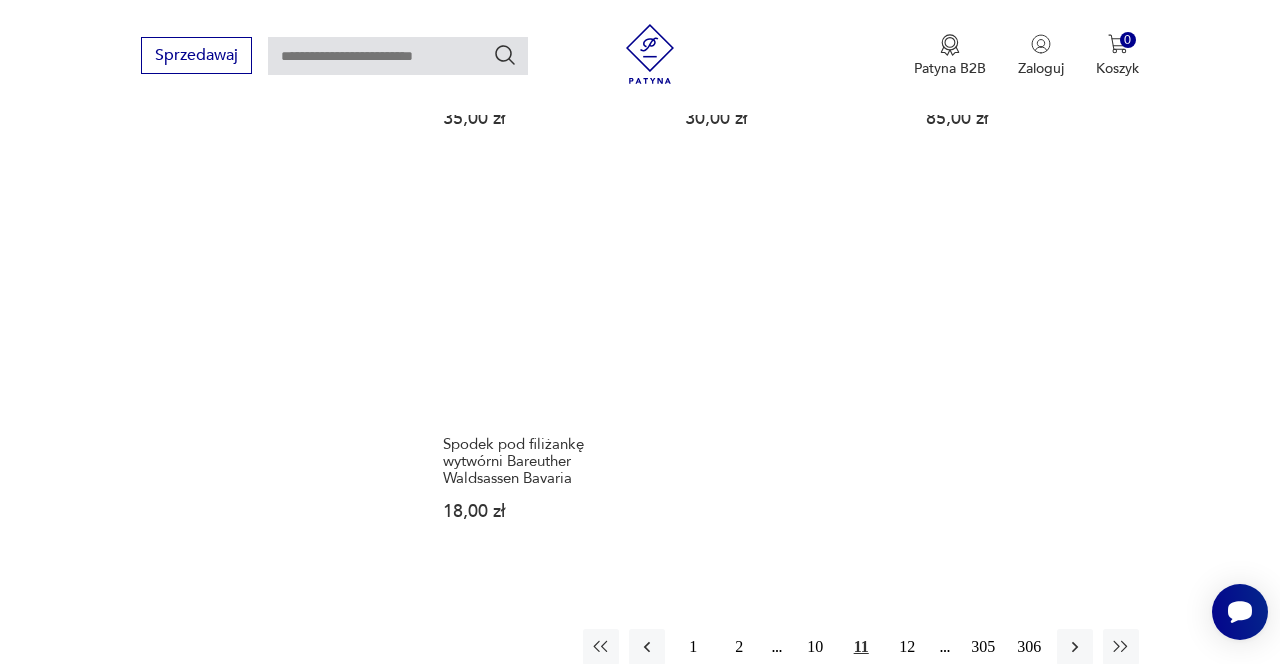 scroll, scrollTop: 2583, scrollLeft: 0, axis: vertical 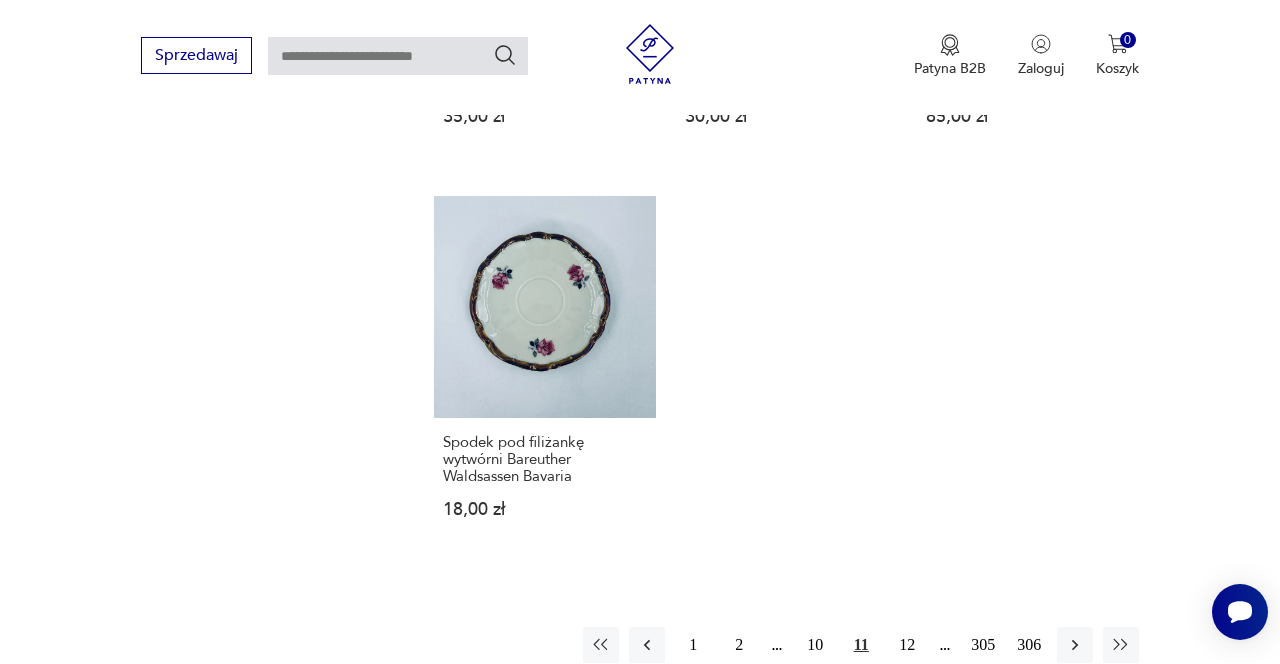 click on "12" at bounding box center [907, 645] 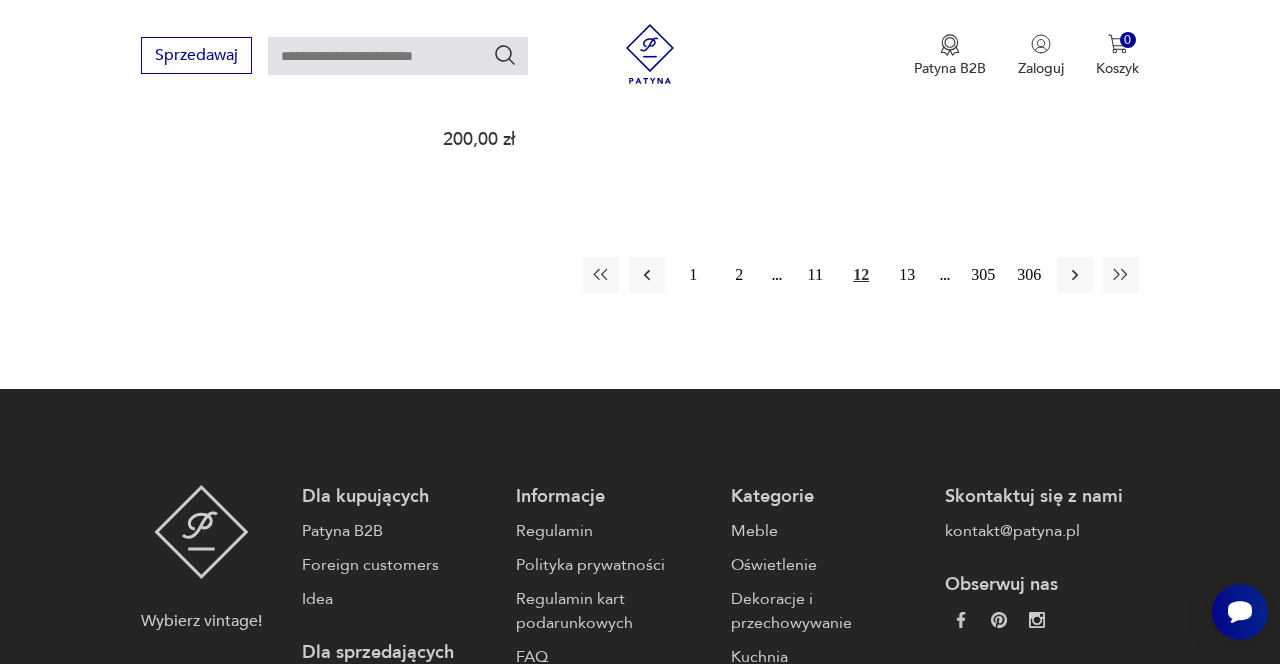 scroll, scrollTop: 2966, scrollLeft: 0, axis: vertical 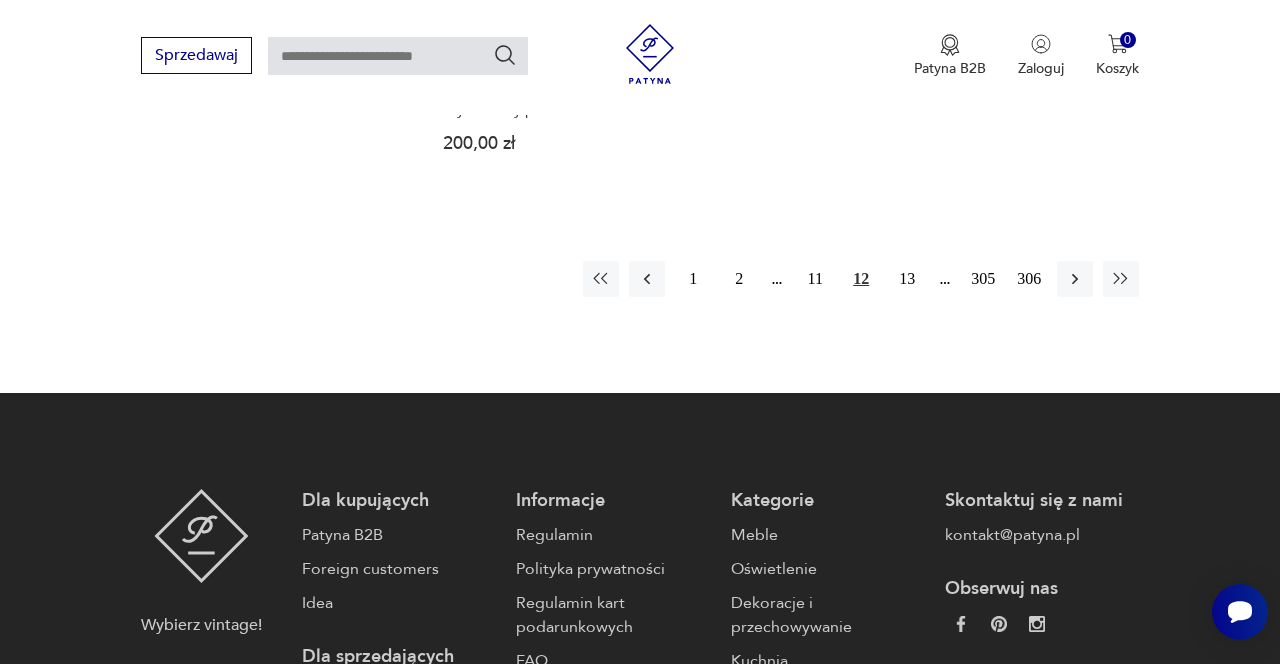 click on "13" at bounding box center [907, 279] 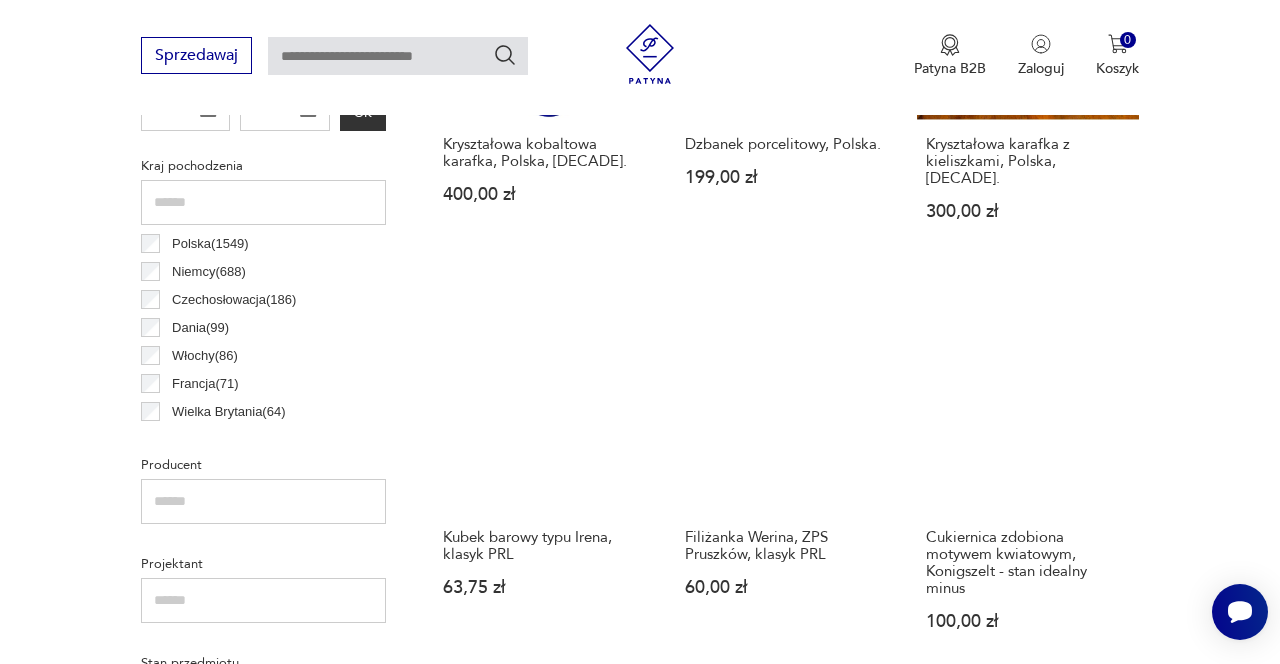 scroll, scrollTop: 1004, scrollLeft: 0, axis: vertical 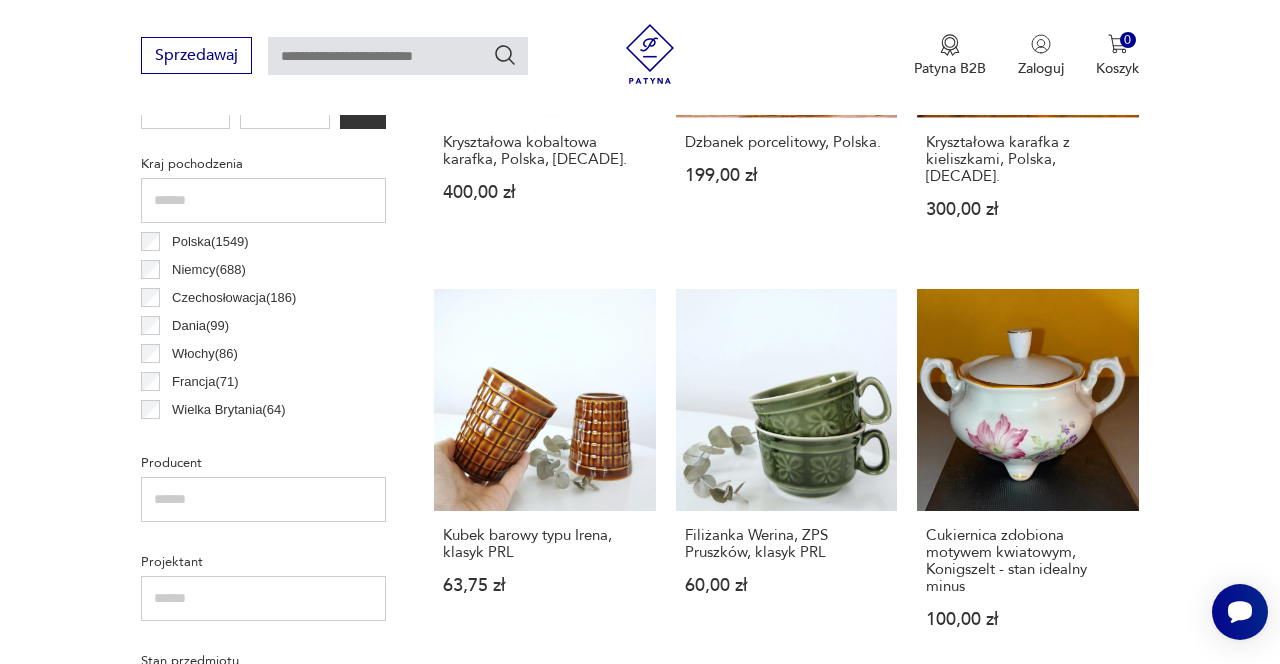 click on "Kubek barowy typu Irena, klasyk PRL [YEAR], [PRICE] zł" at bounding box center (545, 478) 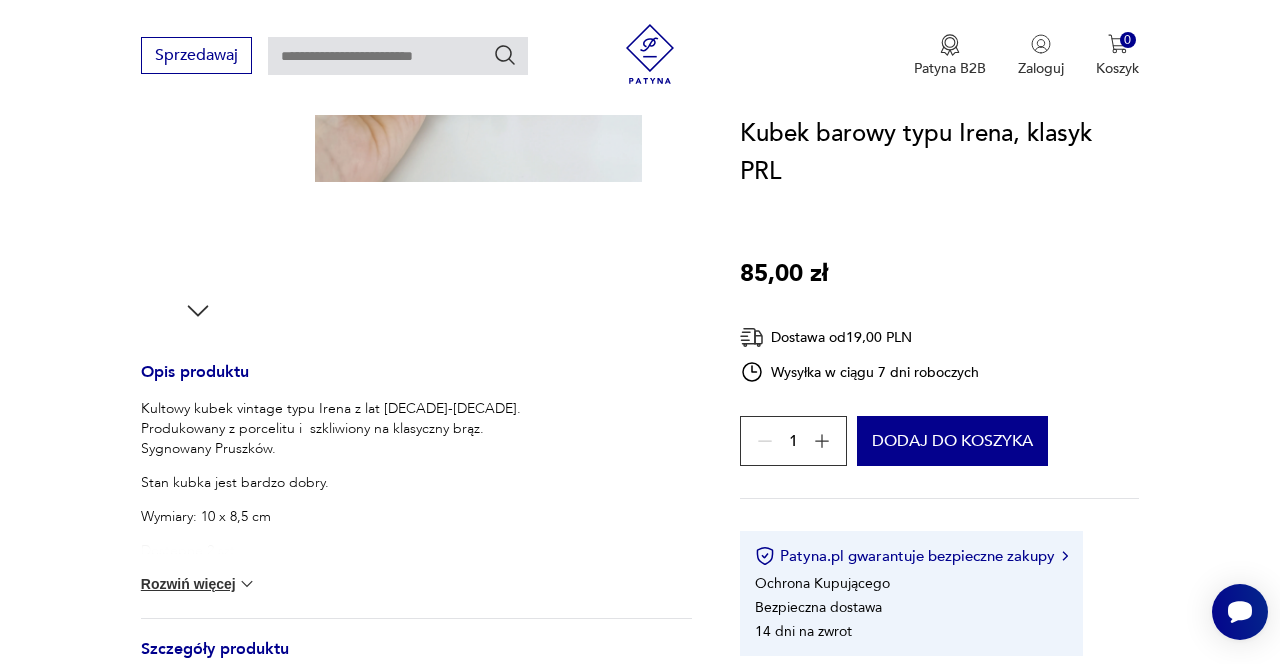 scroll, scrollTop: 587, scrollLeft: 0, axis: vertical 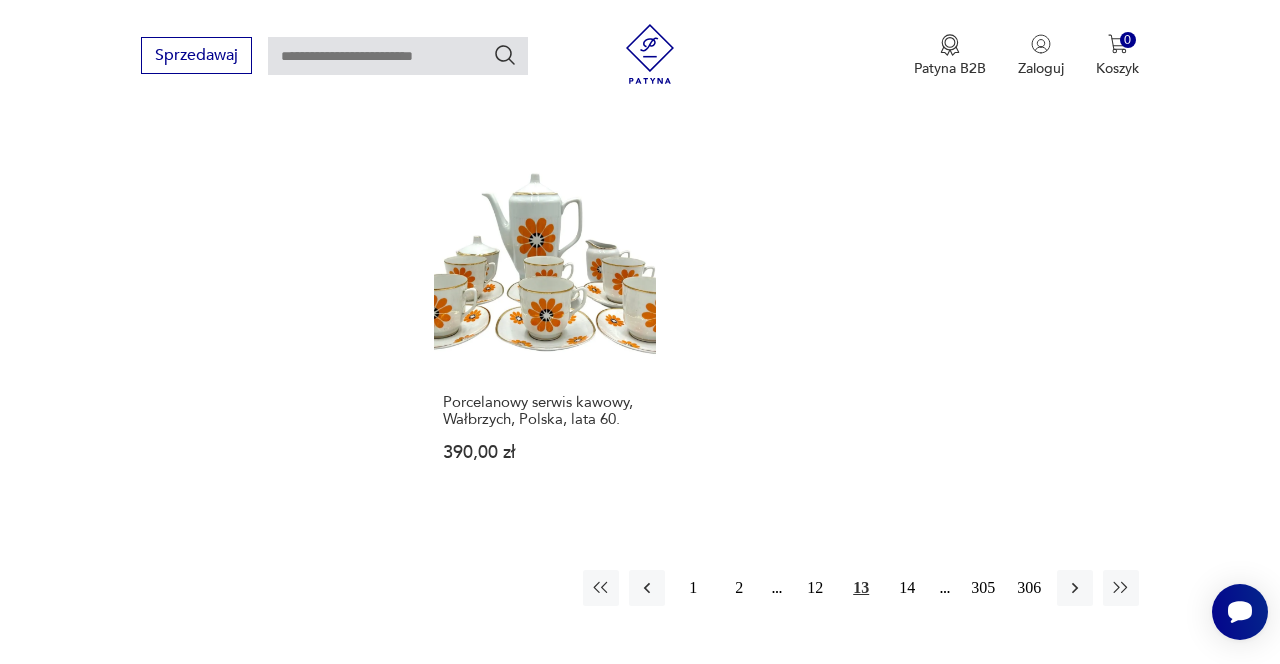 click on "14" at bounding box center [907, 588] 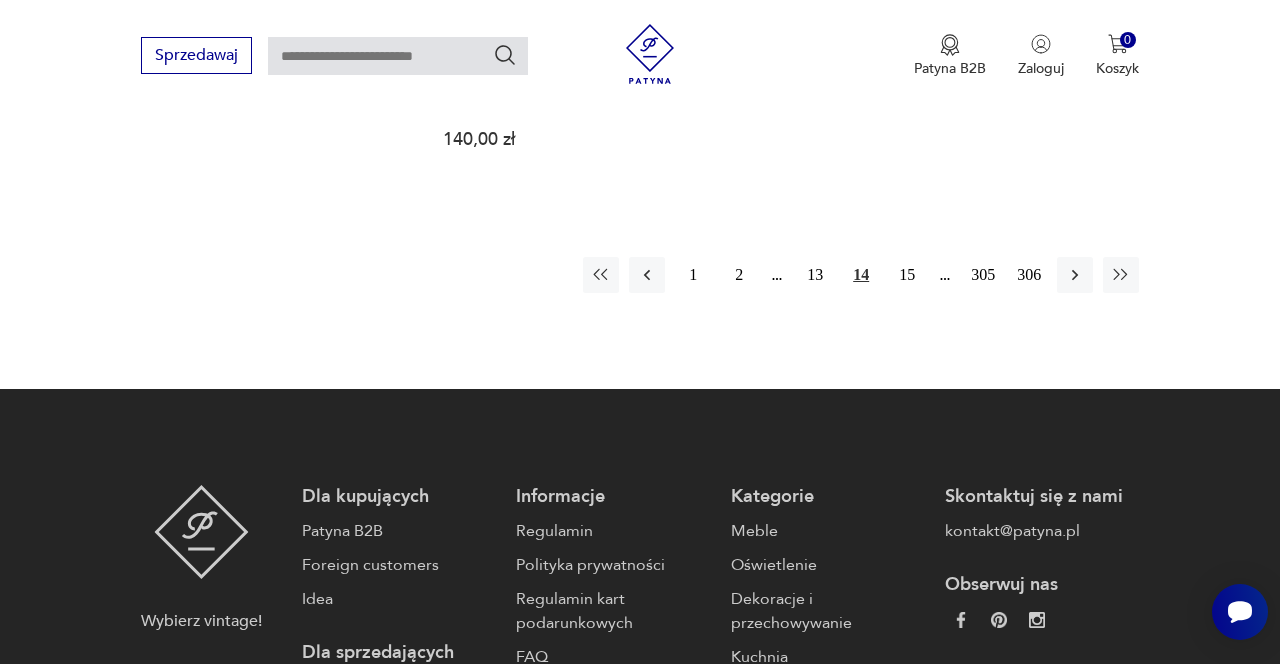 scroll, scrollTop: 2944, scrollLeft: 0, axis: vertical 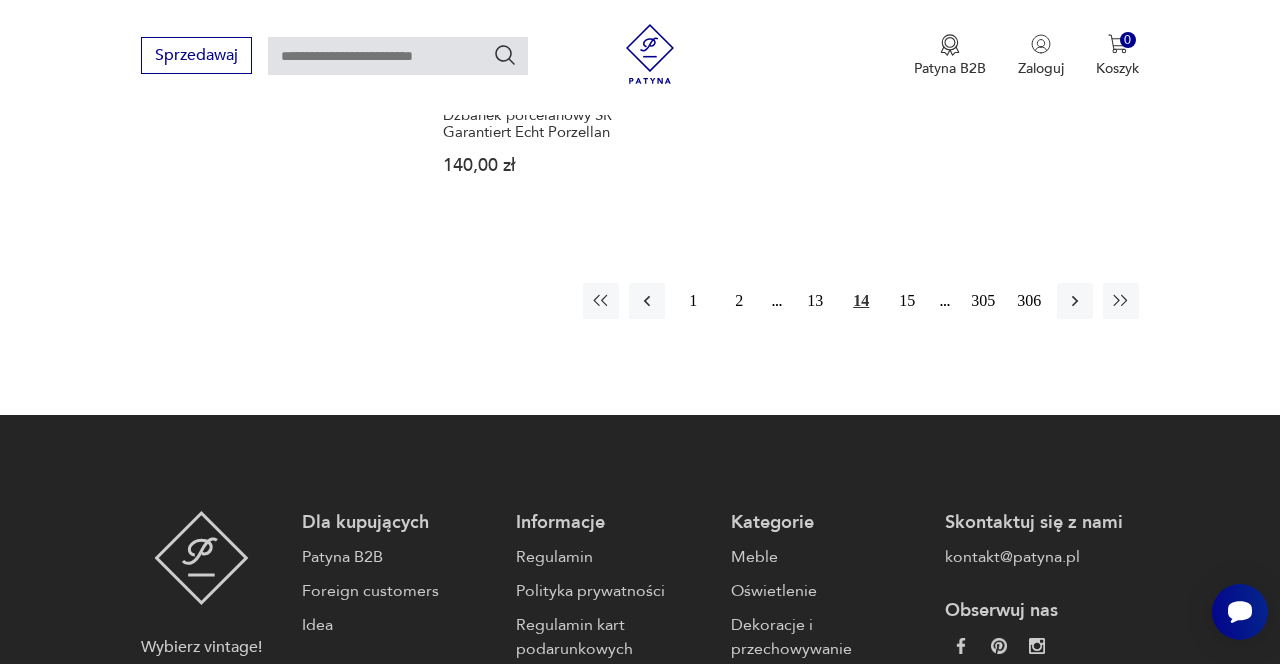 click on "15" at bounding box center [907, 301] 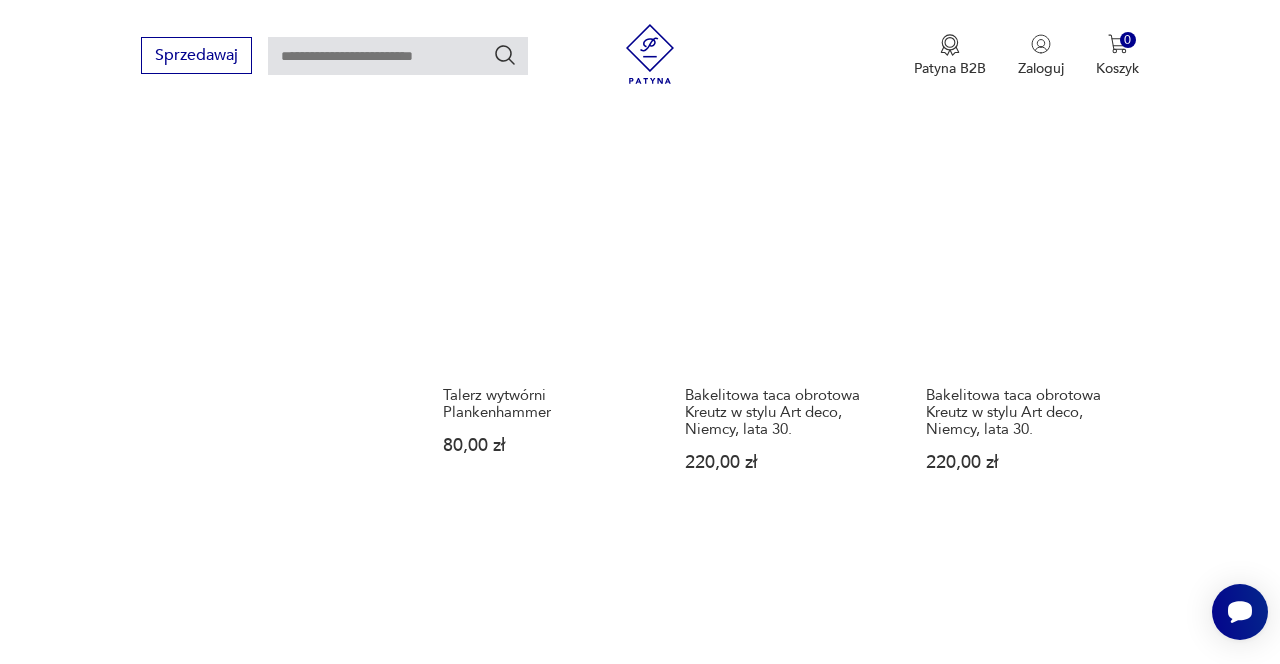 scroll, scrollTop: 2258, scrollLeft: 0, axis: vertical 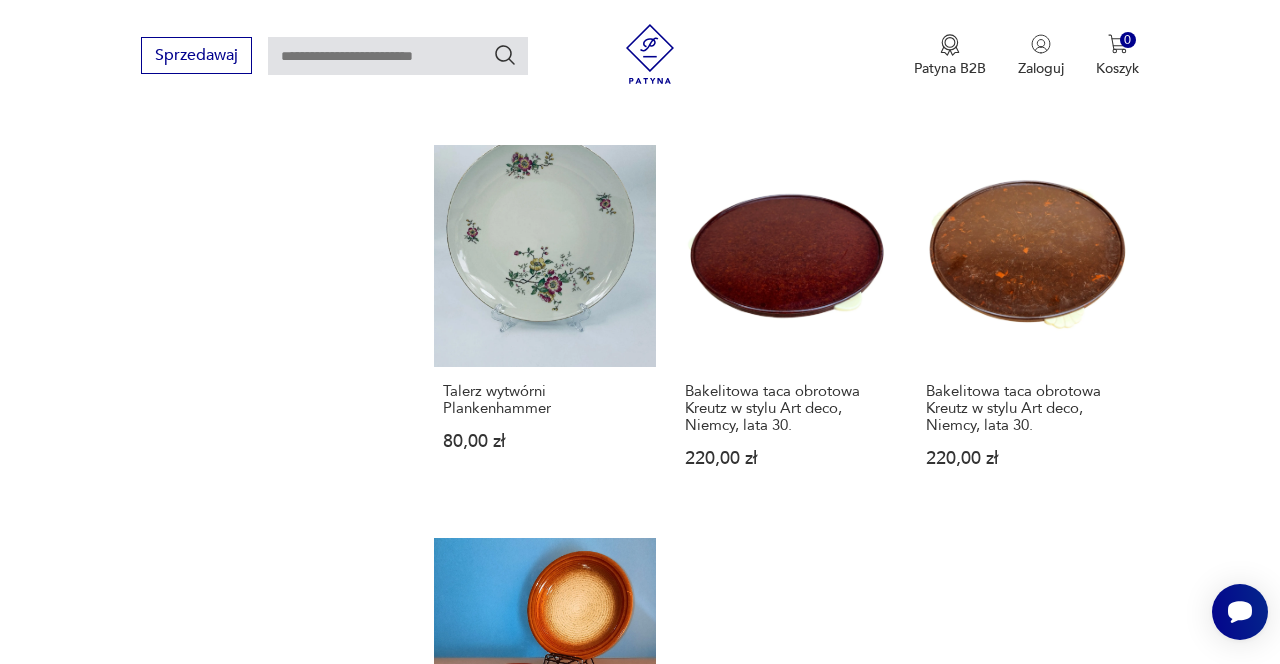 click on "Bakelitowa taca obrotowa Kreutz w stylu Art deco, Niemcy, [DECADE]. 220,00 zł" at bounding box center (1028, 325) 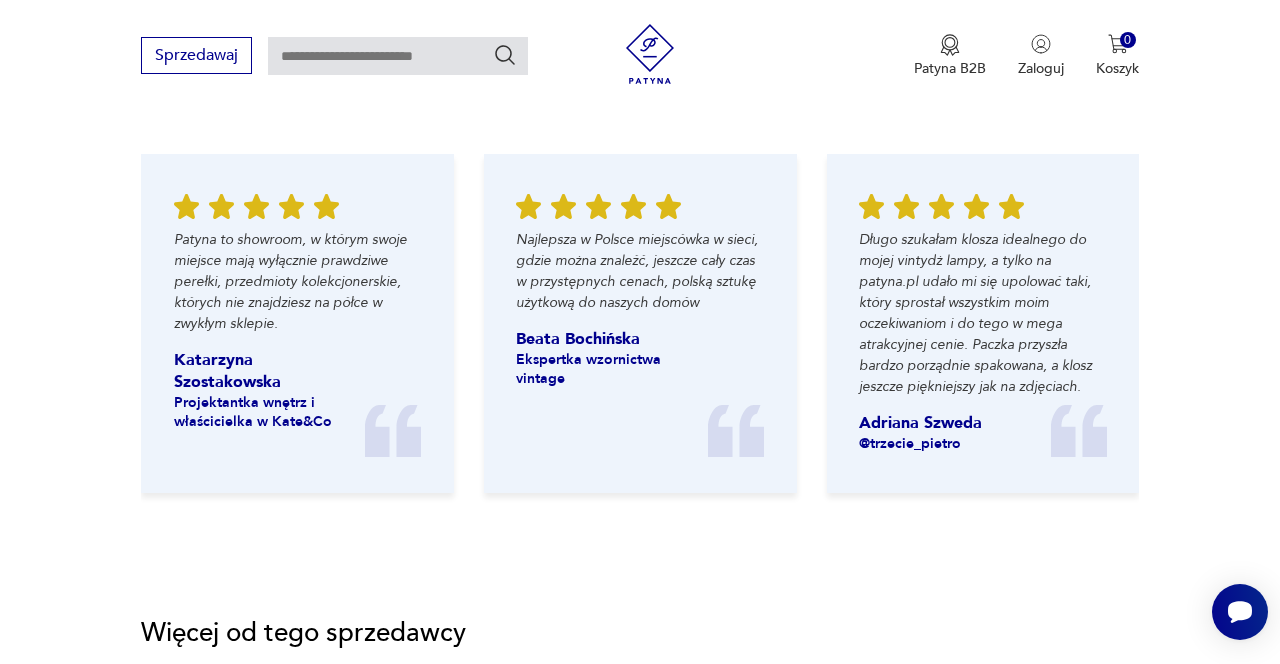 scroll, scrollTop: 2199, scrollLeft: 0, axis: vertical 